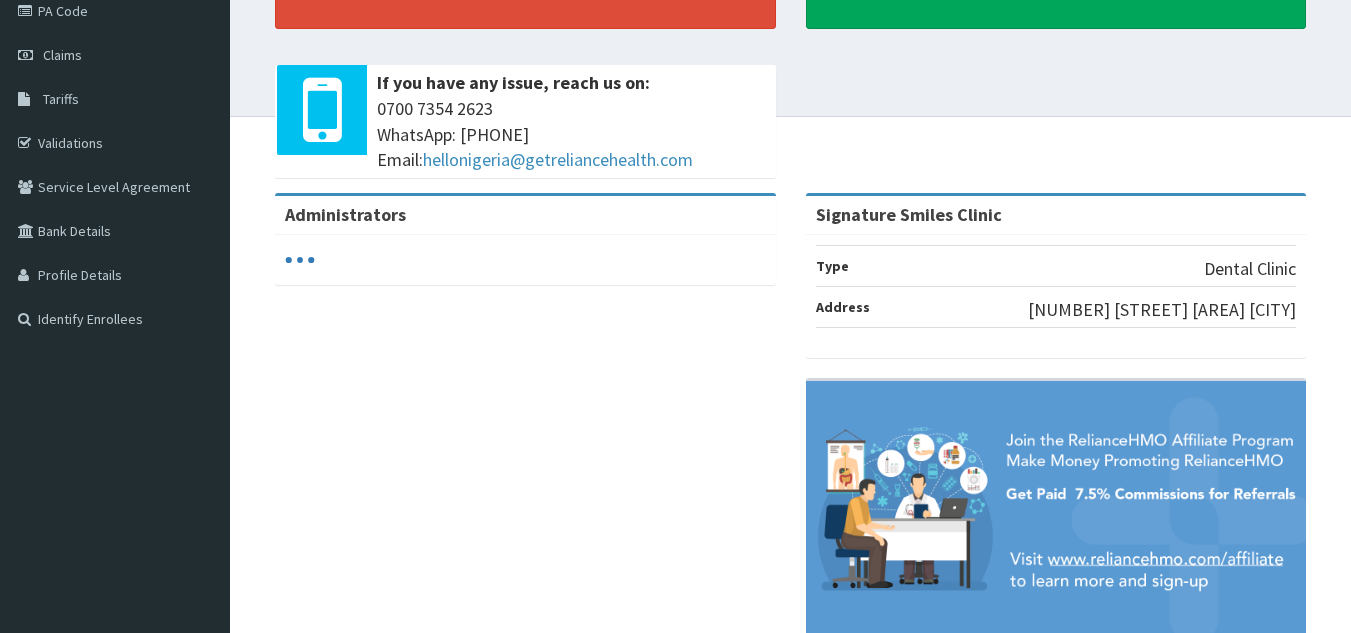 scroll, scrollTop: 0, scrollLeft: 0, axis: both 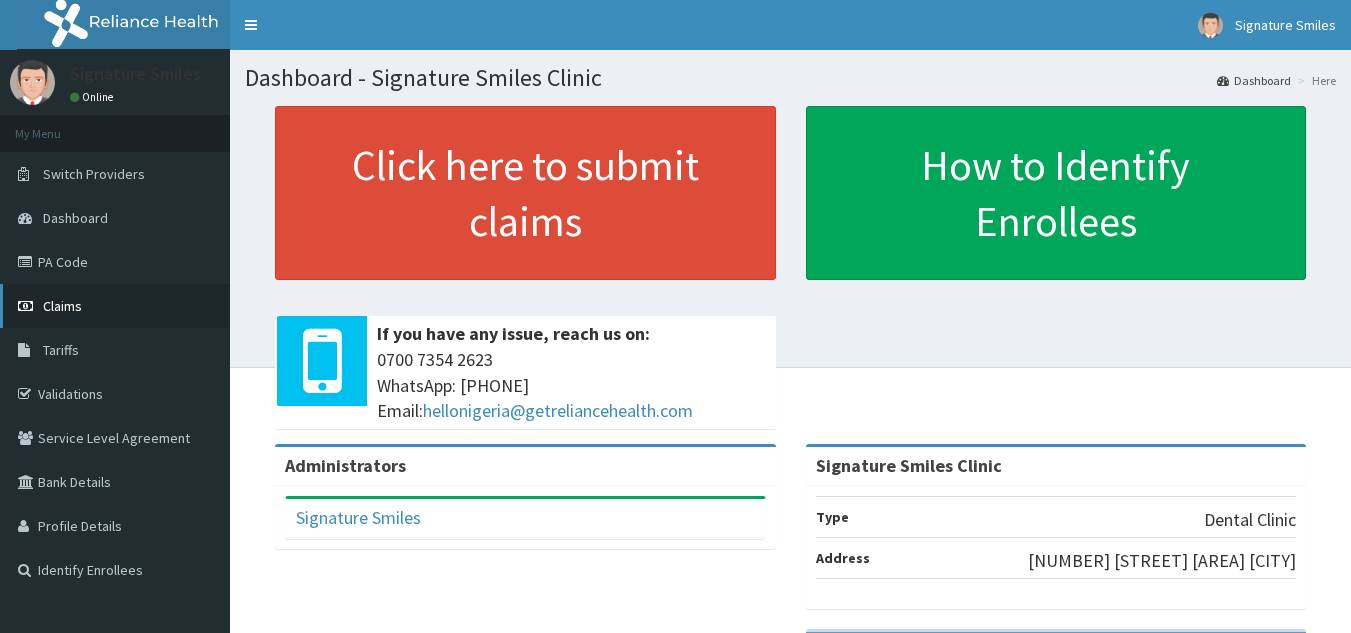 click on "Claims" at bounding box center (115, 306) 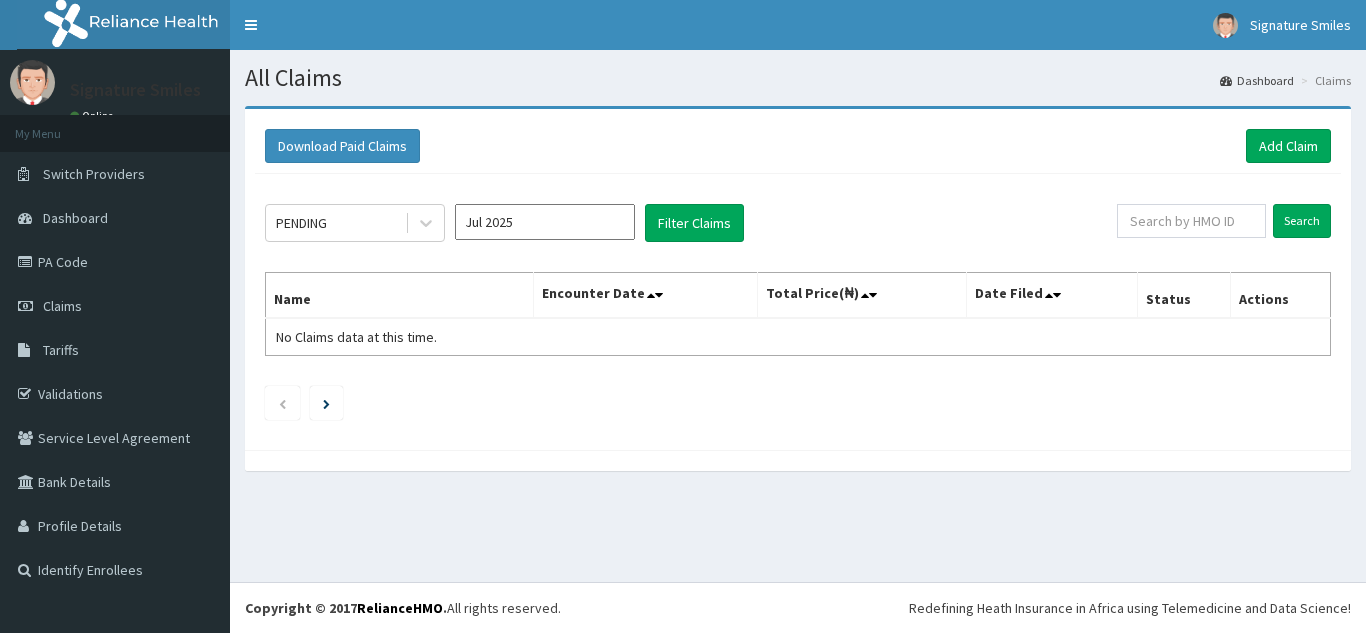 scroll, scrollTop: 0, scrollLeft: 0, axis: both 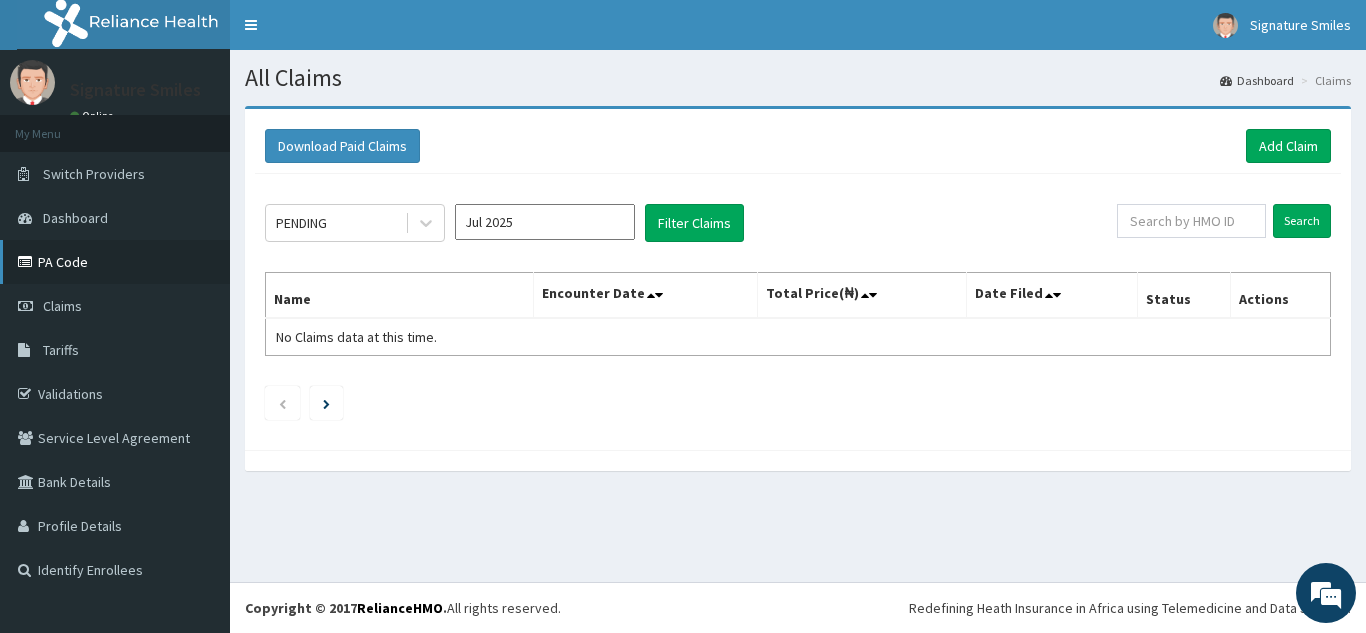 click on "PA Code" at bounding box center [115, 262] 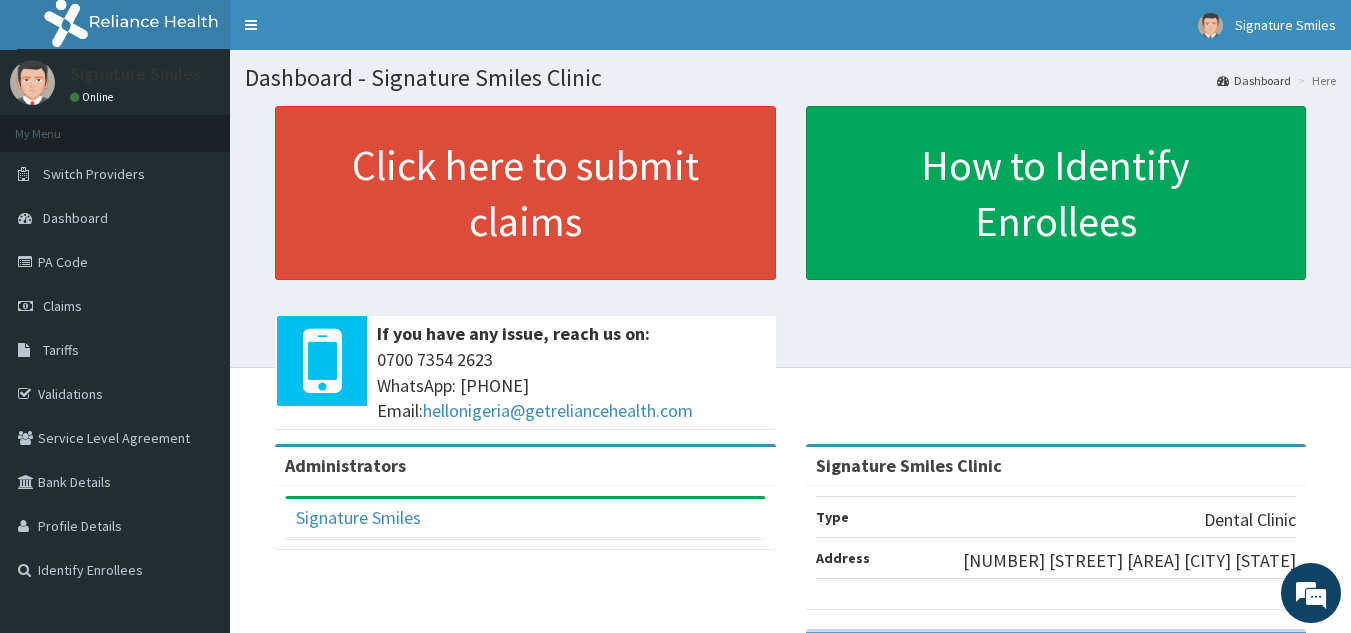 scroll, scrollTop: 316, scrollLeft: 0, axis: vertical 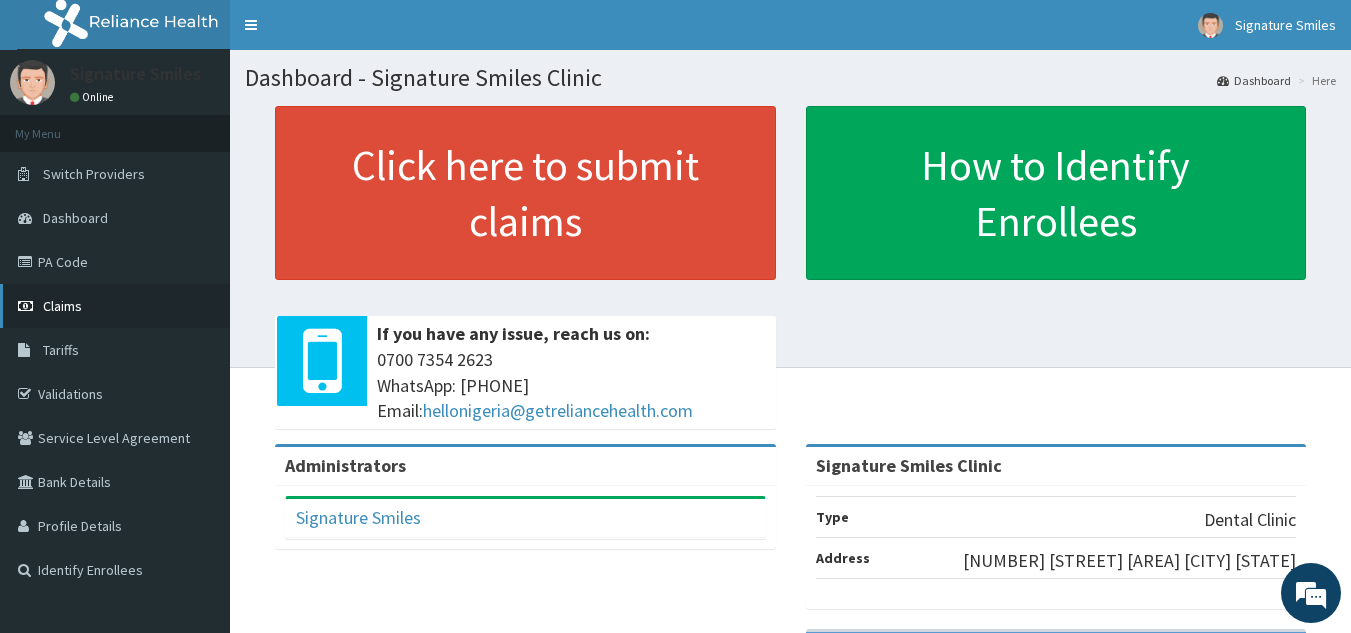 click on "Claims" at bounding box center (115, 306) 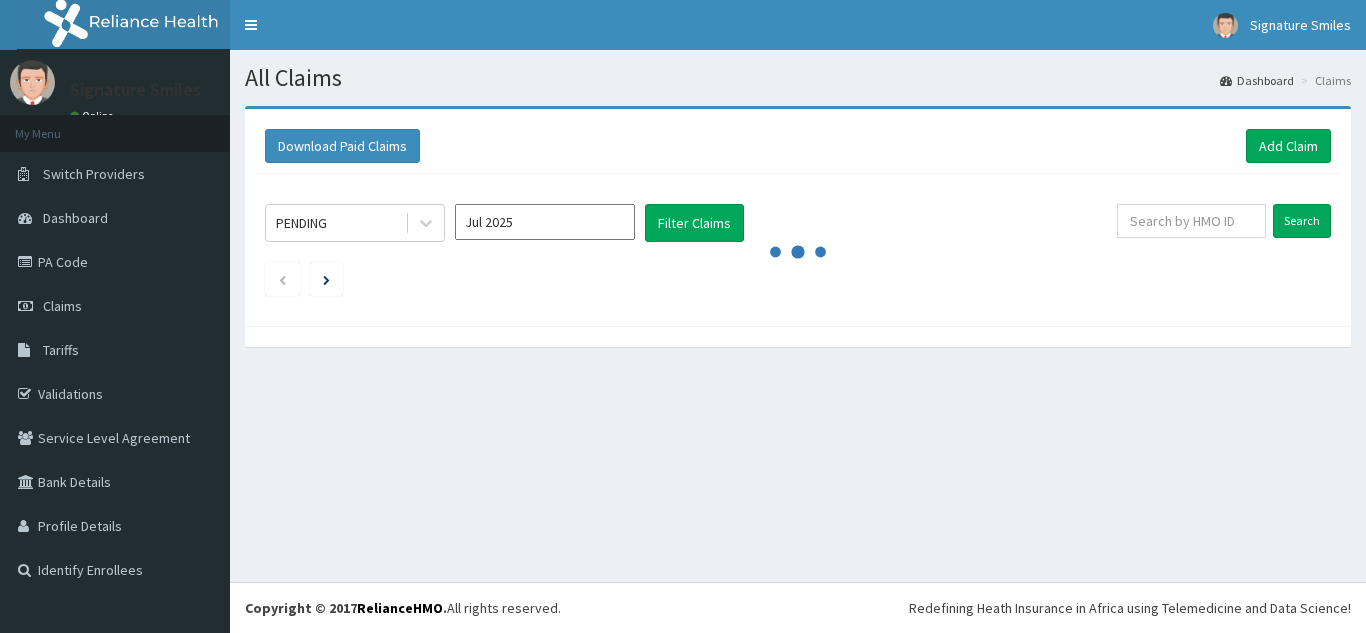 scroll, scrollTop: 0, scrollLeft: 0, axis: both 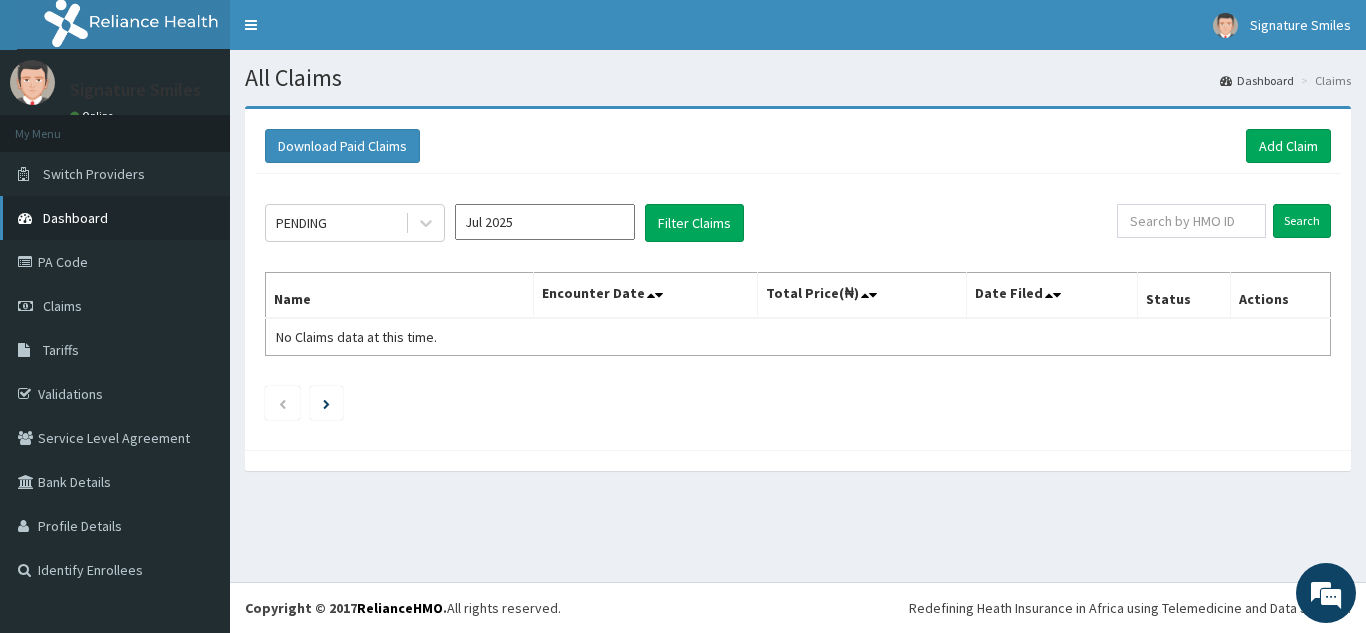 click on "Dashboard" at bounding box center [75, 218] 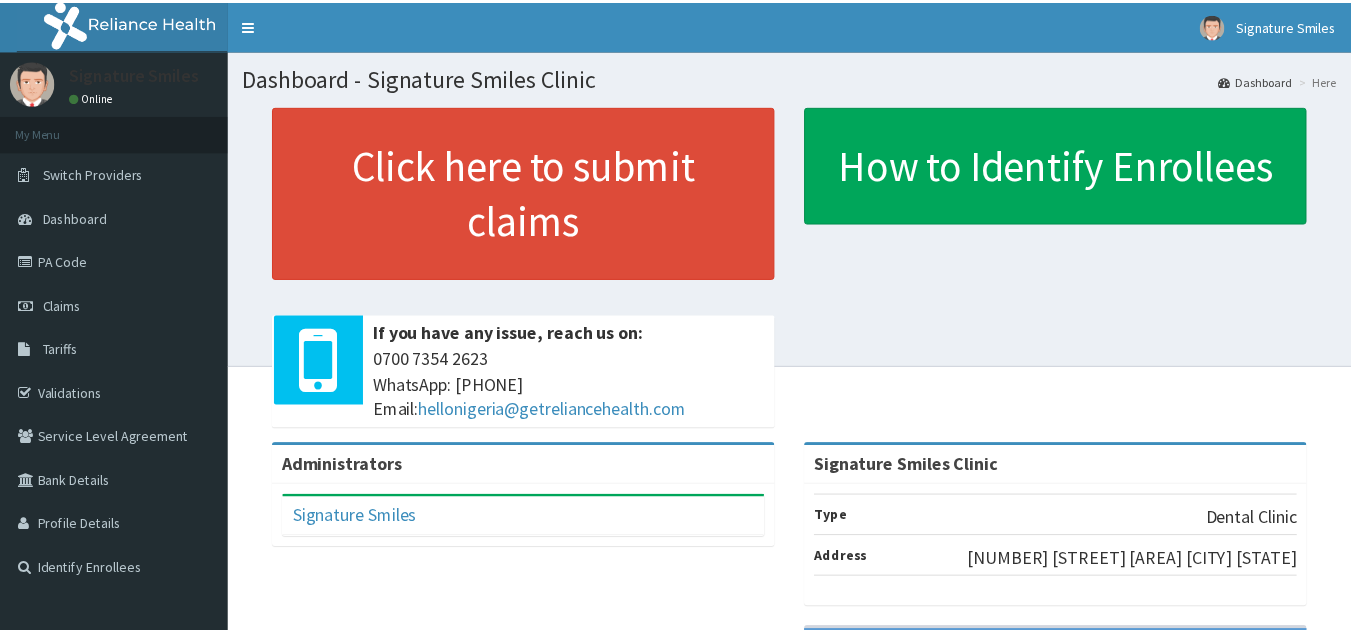 scroll, scrollTop: 0, scrollLeft: 0, axis: both 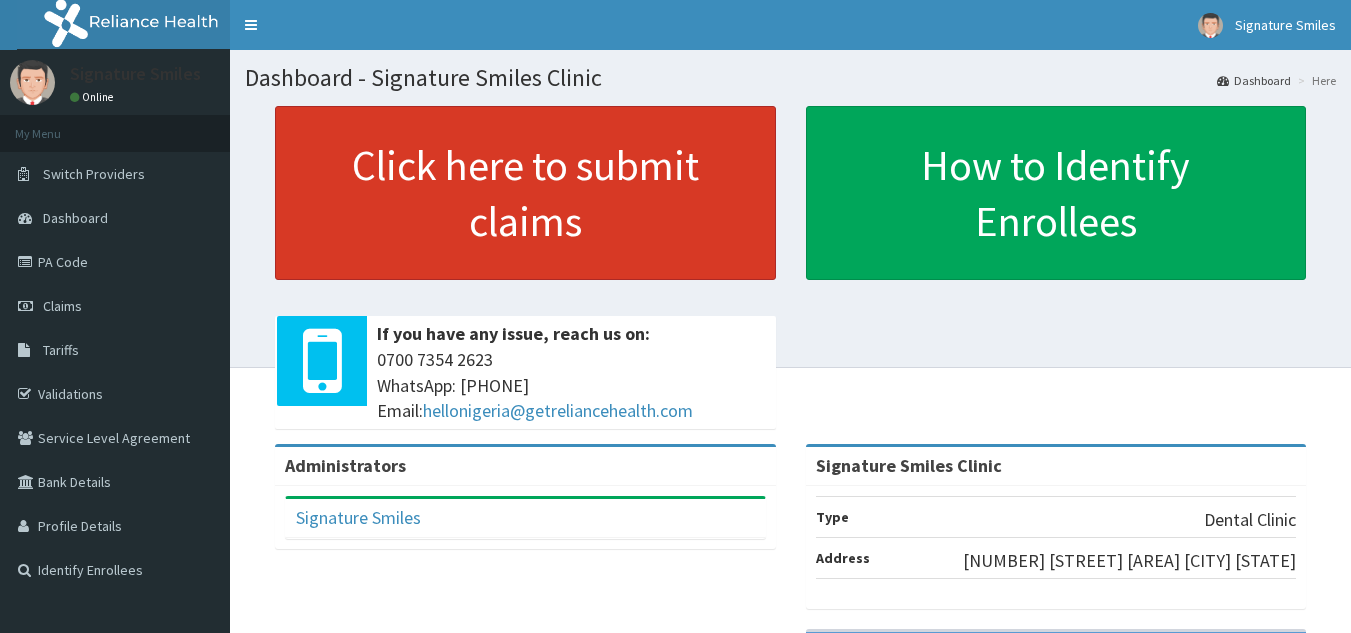 click on "Click here to submit claims" at bounding box center (525, 193) 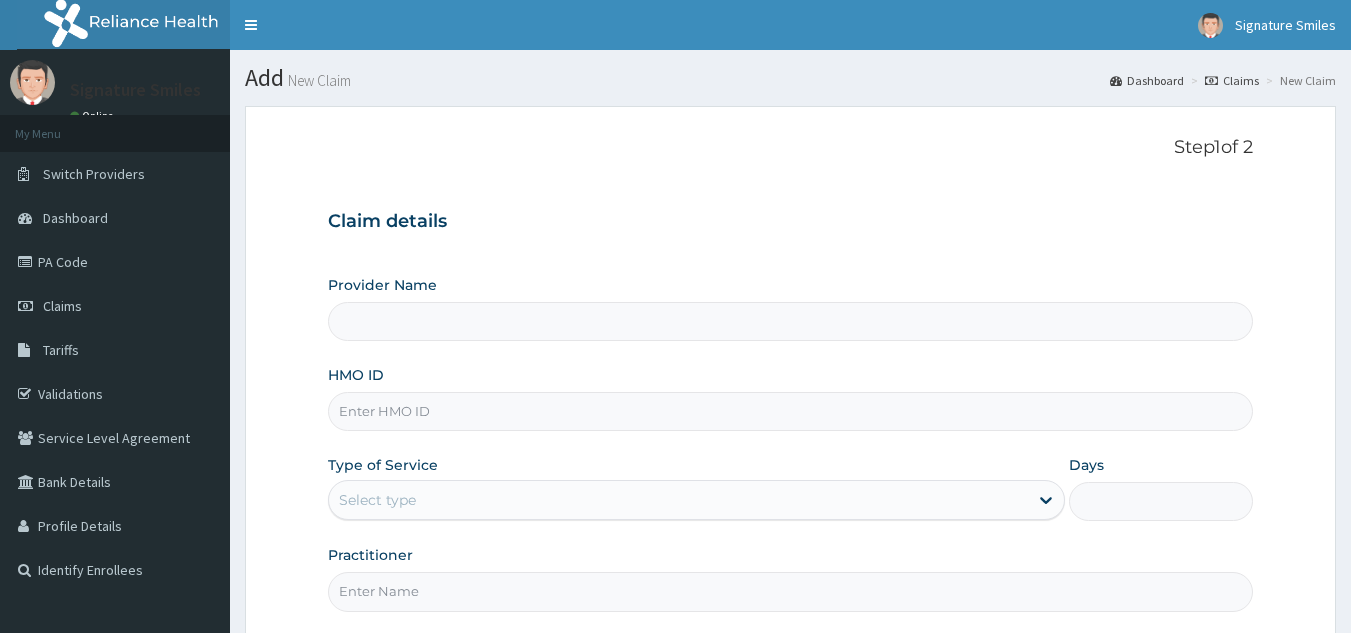 scroll, scrollTop: 0, scrollLeft: 0, axis: both 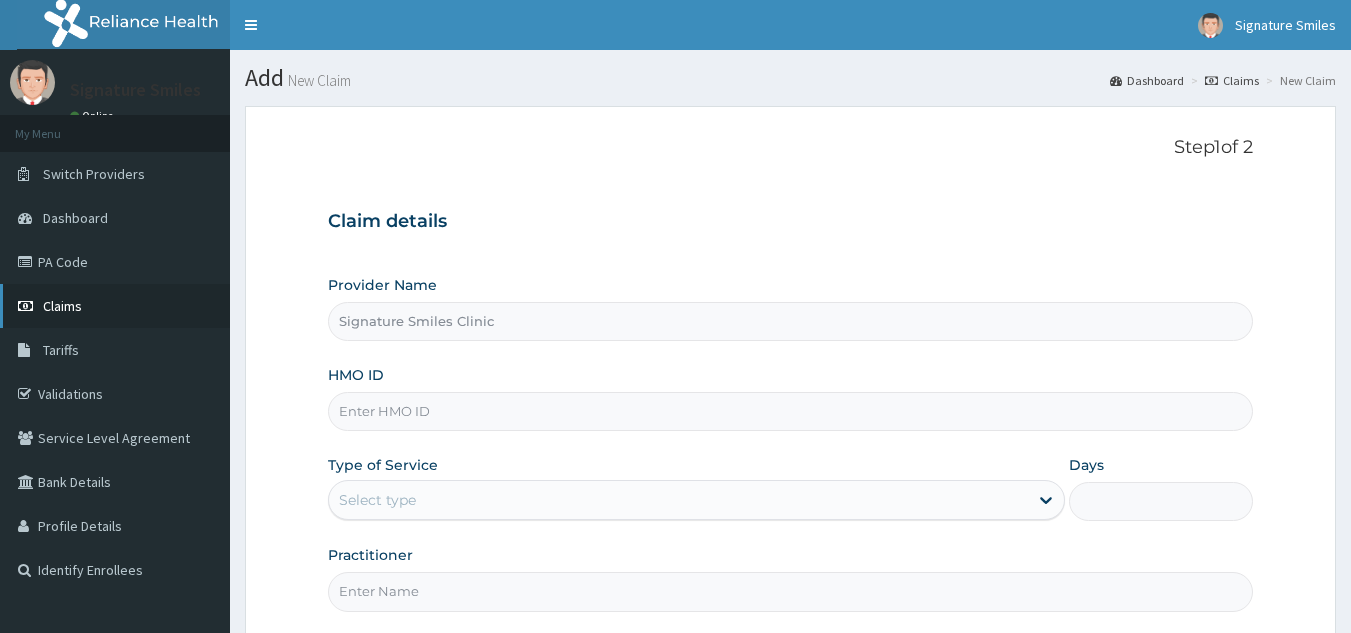 click on "Claims" at bounding box center [115, 306] 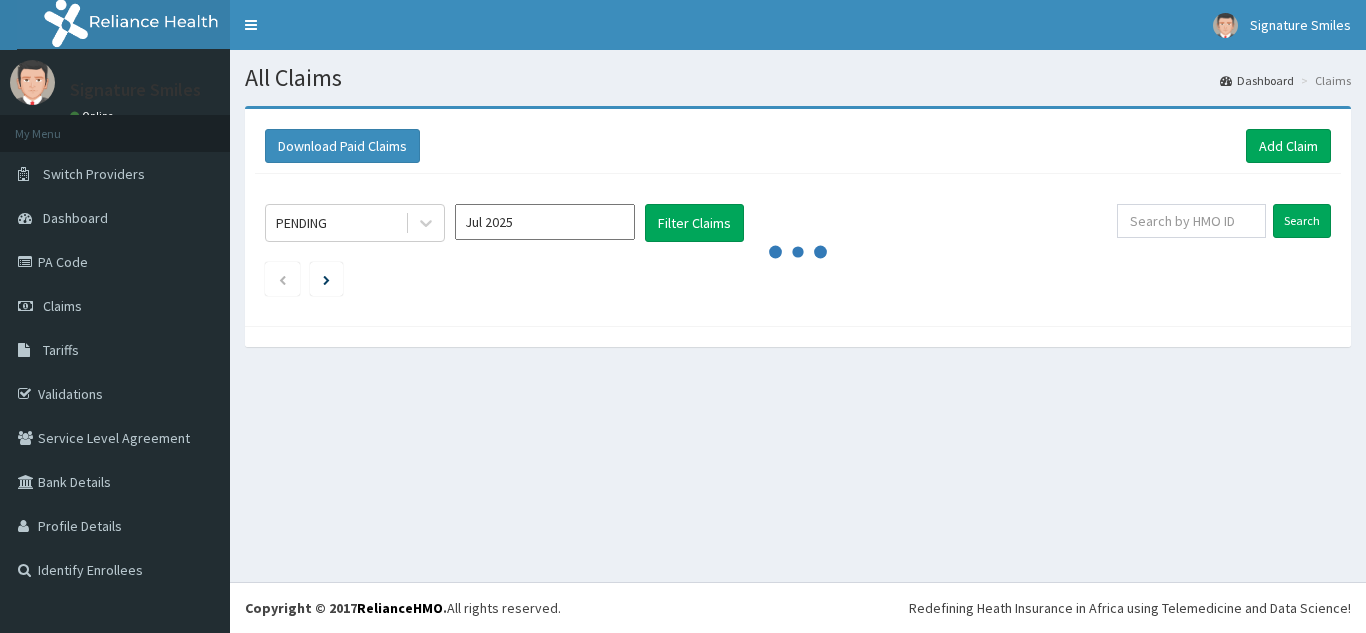 scroll, scrollTop: 0, scrollLeft: 0, axis: both 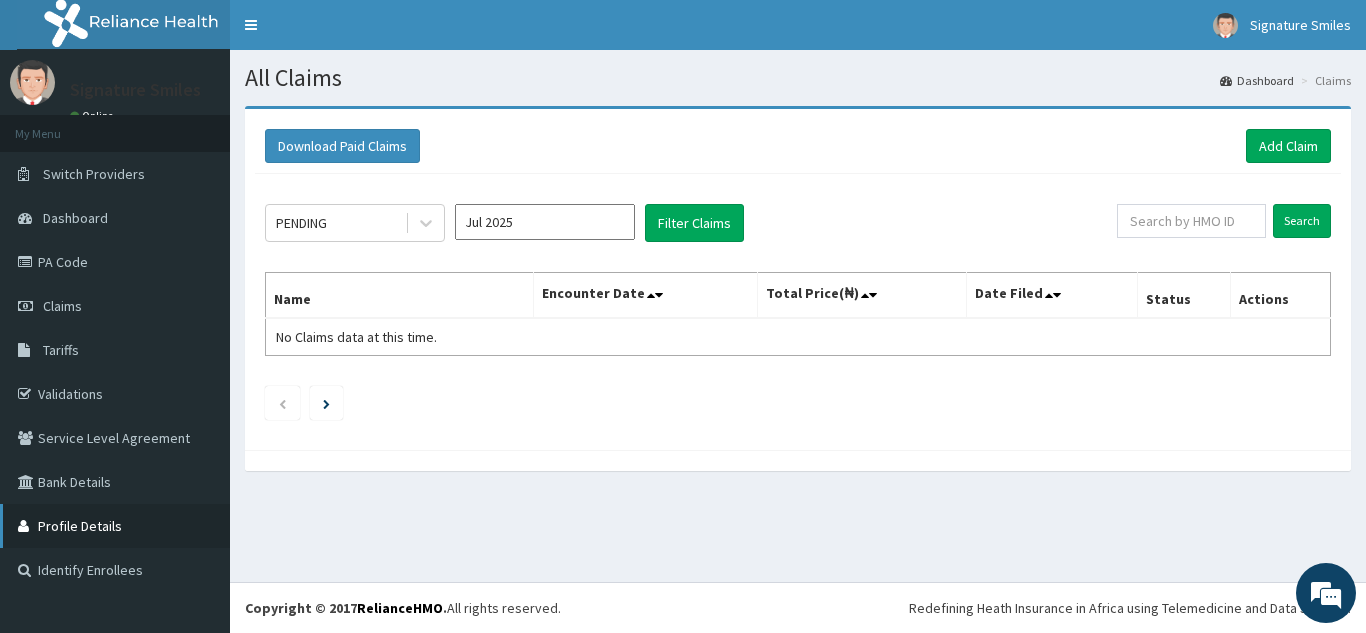 click on "Profile Details" at bounding box center [115, 526] 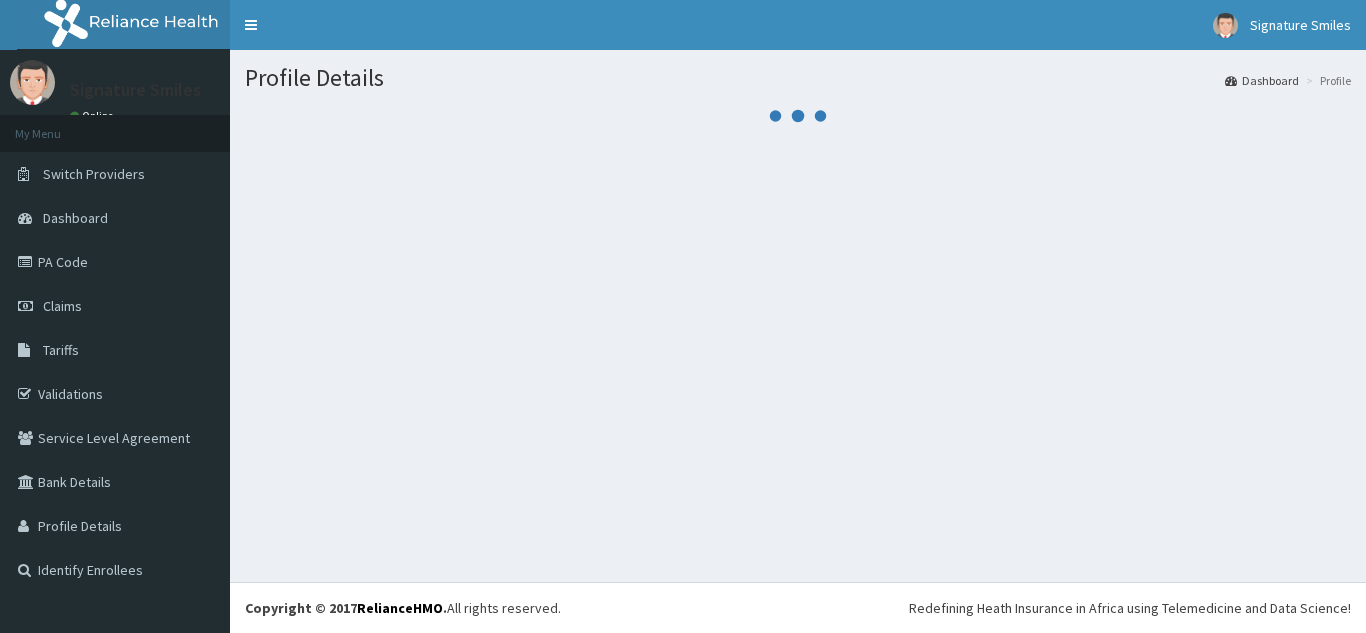 scroll, scrollTop: 0, scrollLeft: 0, axis: both 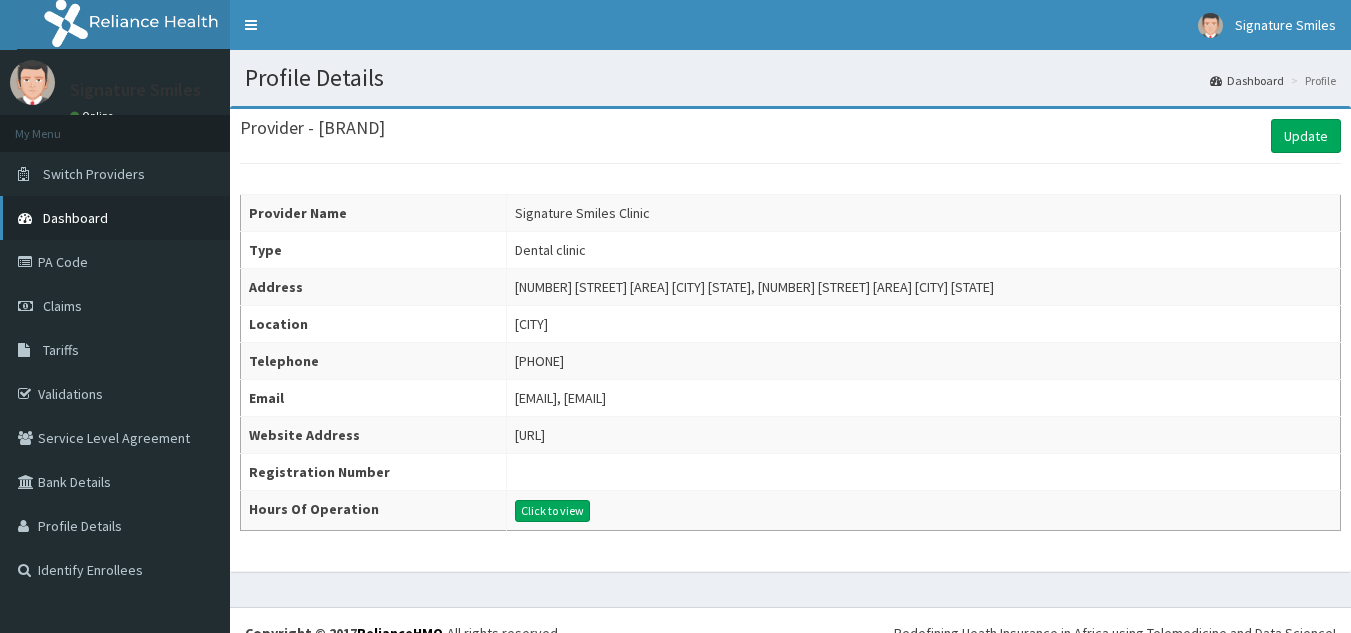 click on "Dashboard" at bounding box center (115, 218) 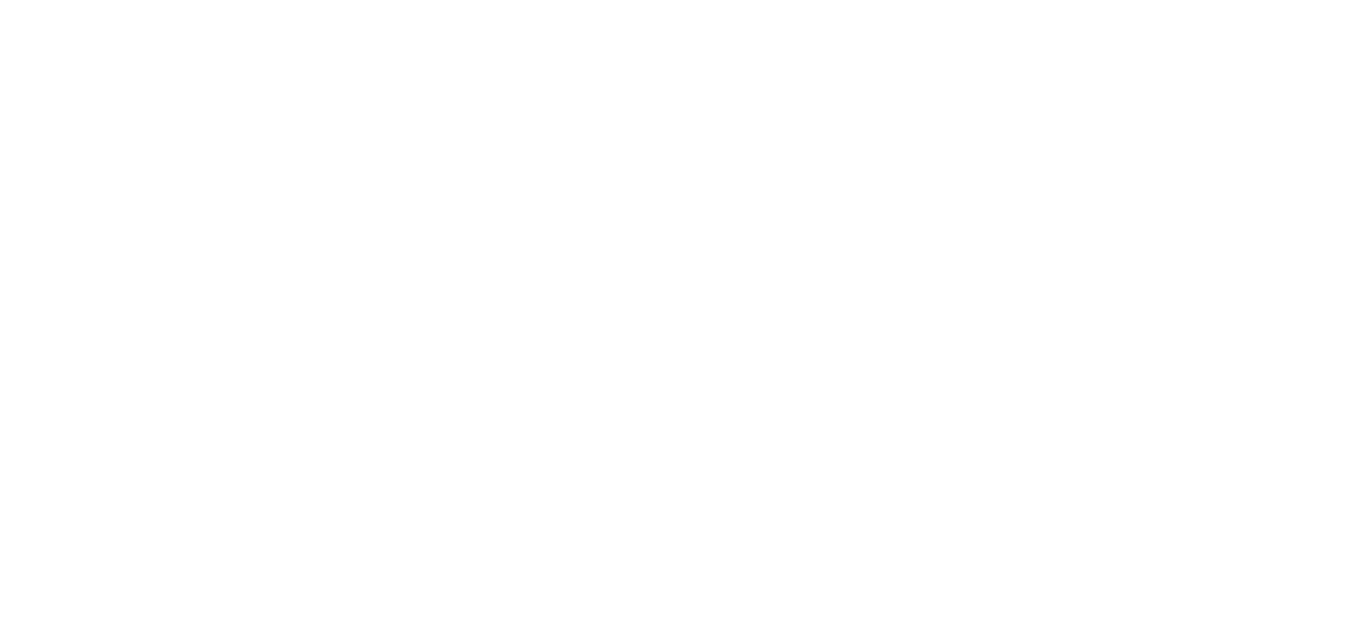 scroll, scrollTop: 0, scrollLeft: 0, axis: both 